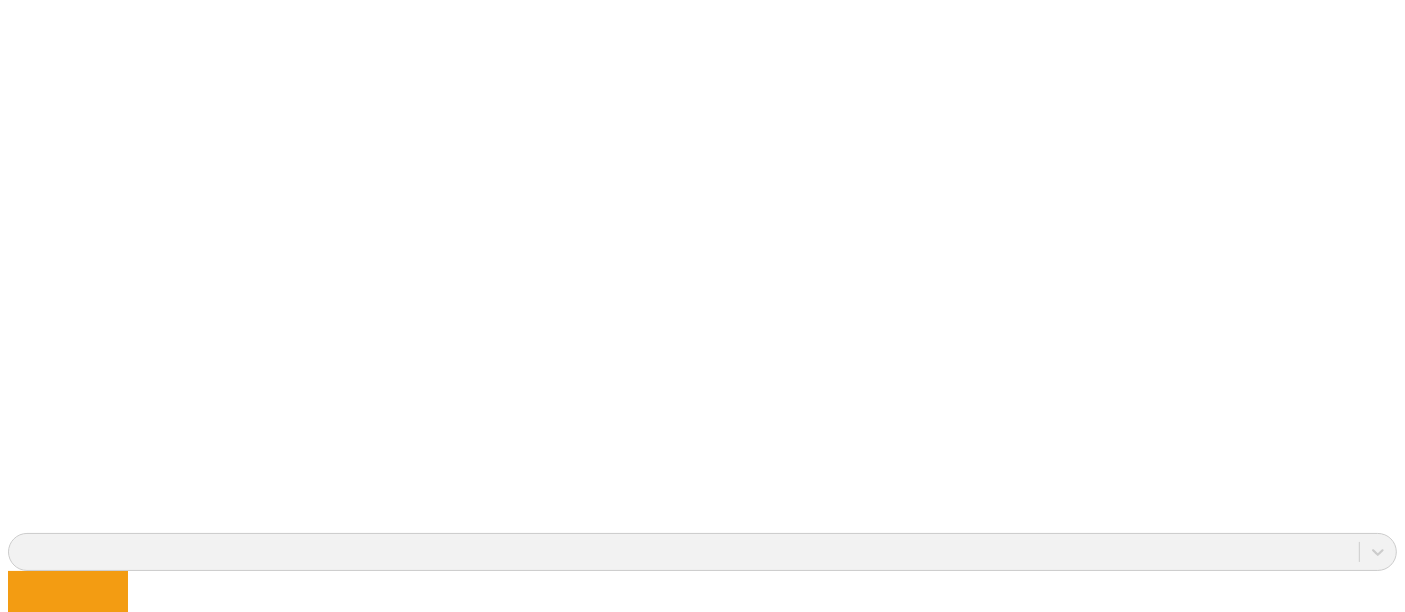 scroll, scrollTop: 1571, scrollLeft: 0, axis: vertical 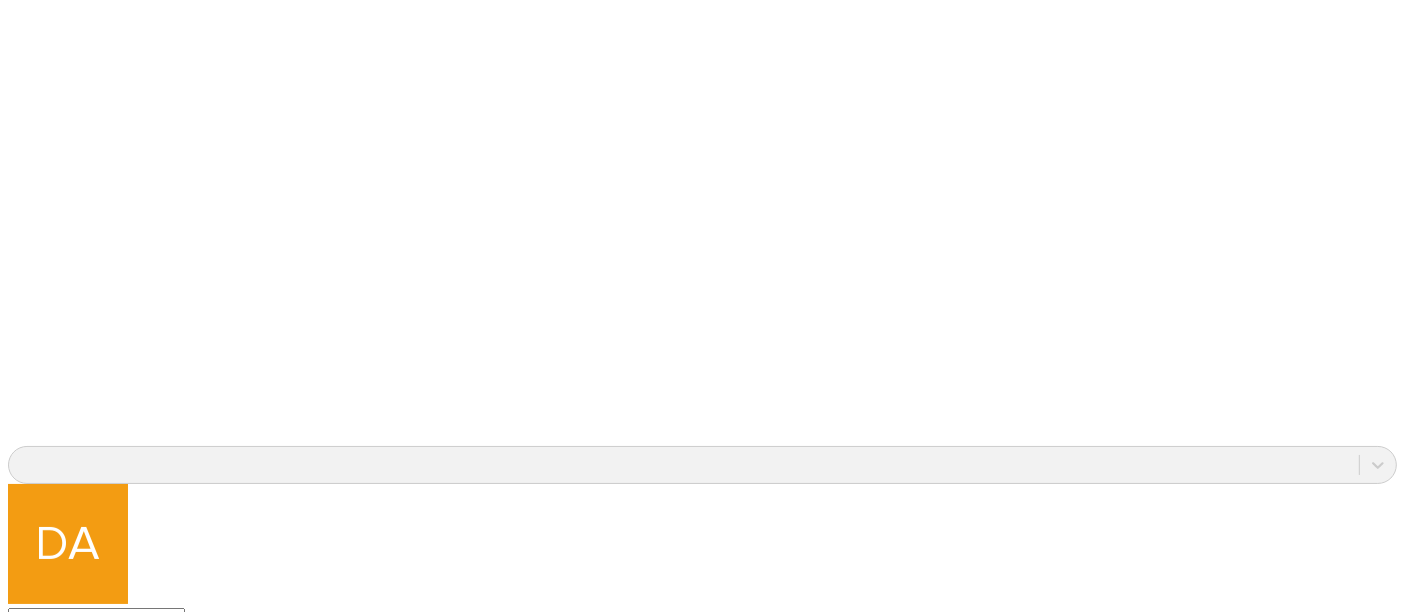 click on "Mostrar más" at bounding box center (702, 3155) 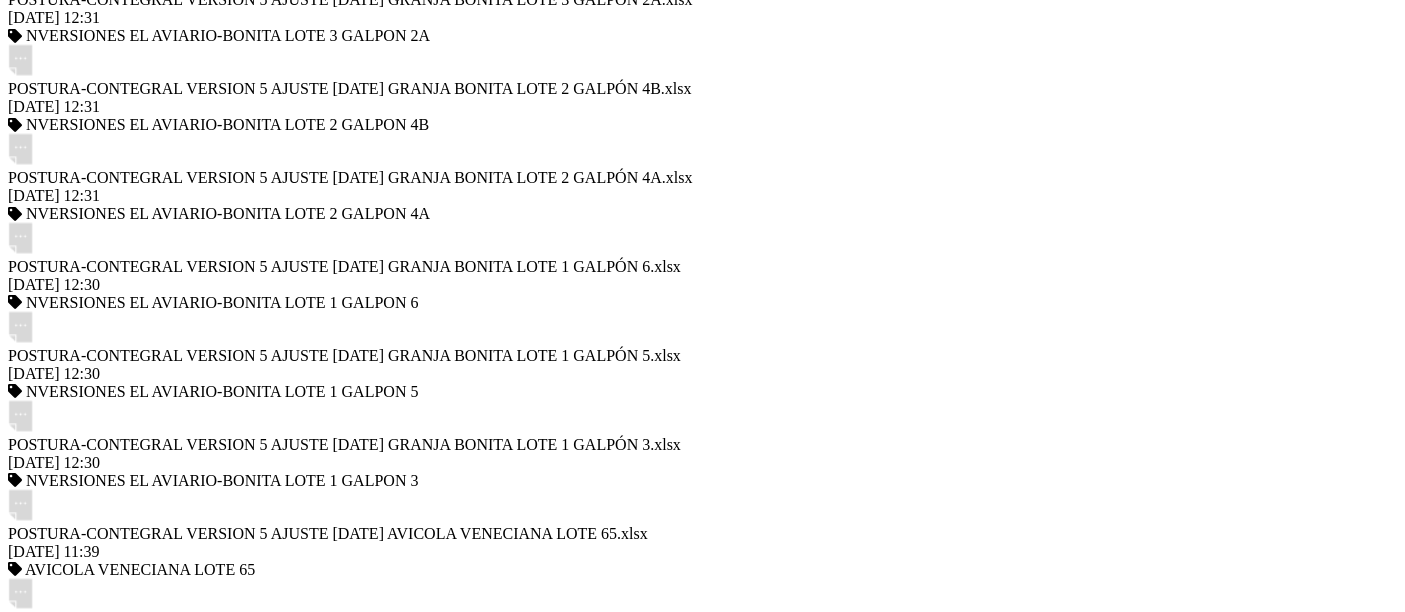 scroll, scrollTop: 3174, scrollLeft: 0, axis: vertical 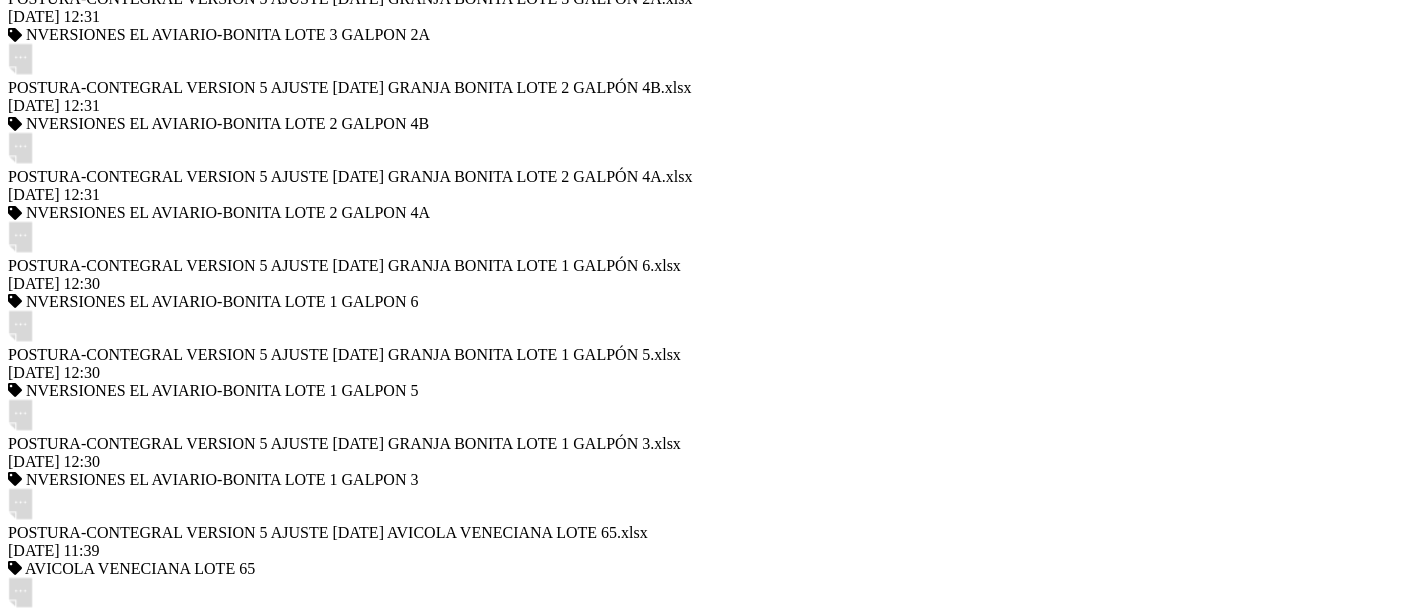drag, startPoint x: 928, startPoint y: 238, endPoint x: 1014, endPoint y: 282, distance: 96.60228 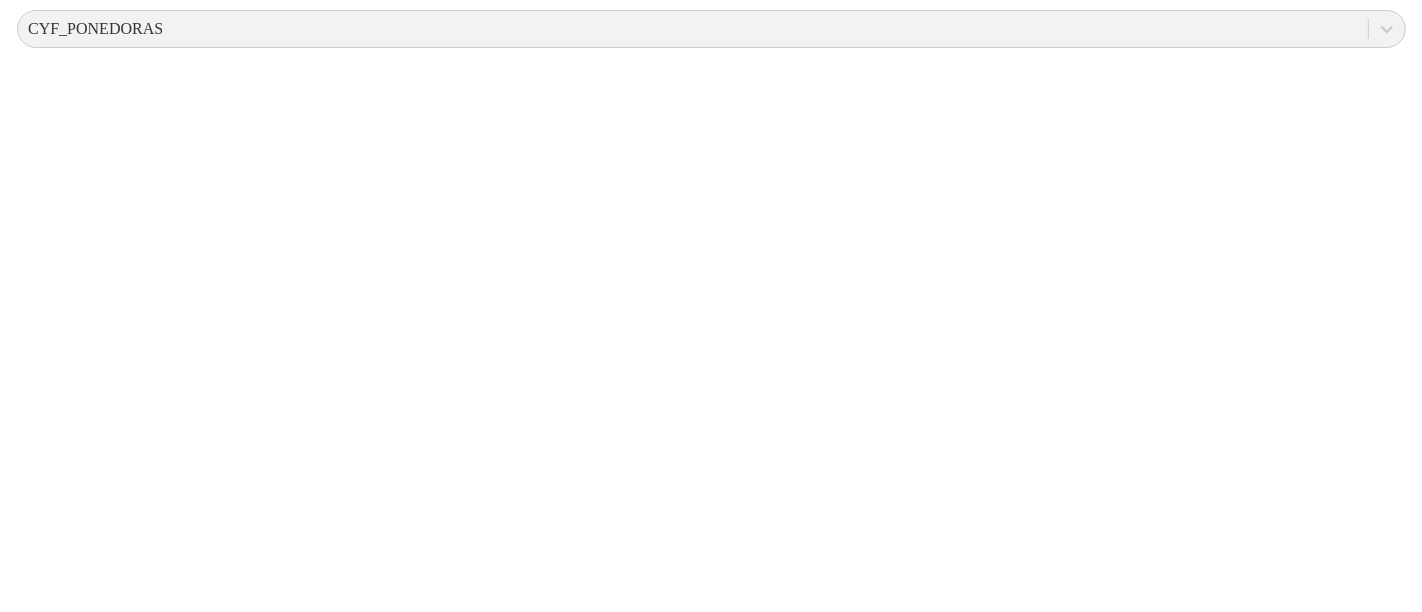 scroll, scrollTop: 0, scrollLeft: 0, axis: both 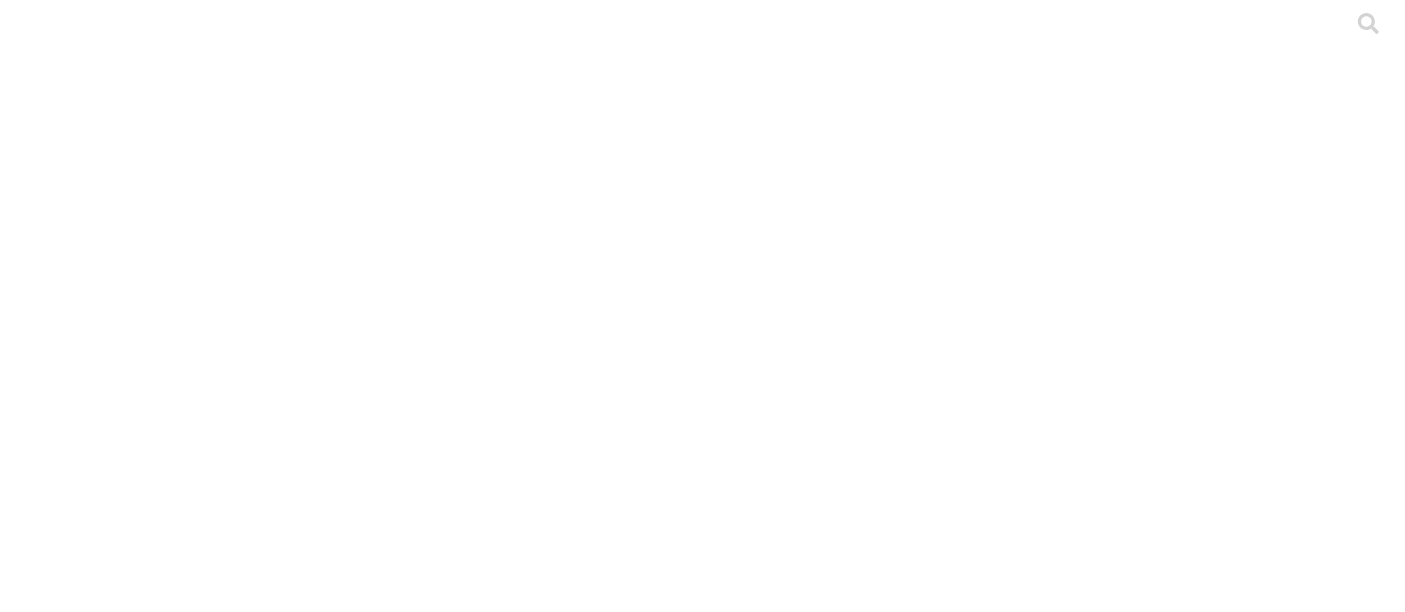 click on "Cargar" at bounding box center [174, 2219] 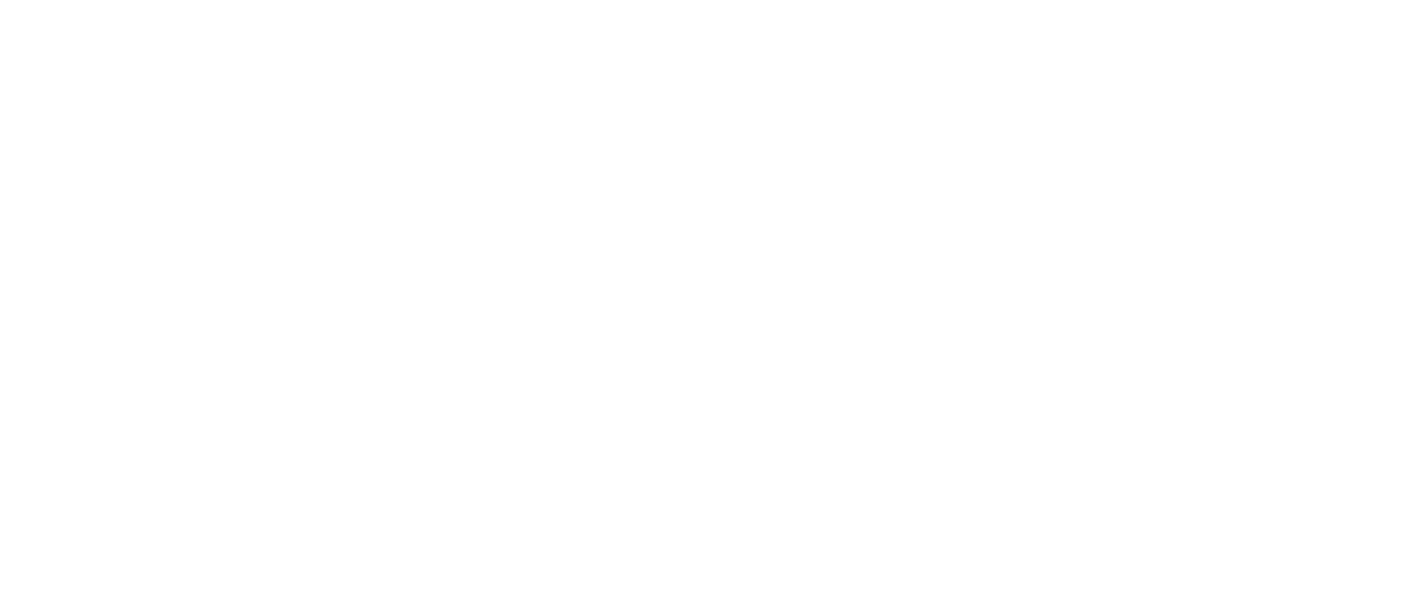 click at bounding box center [96, 2411] 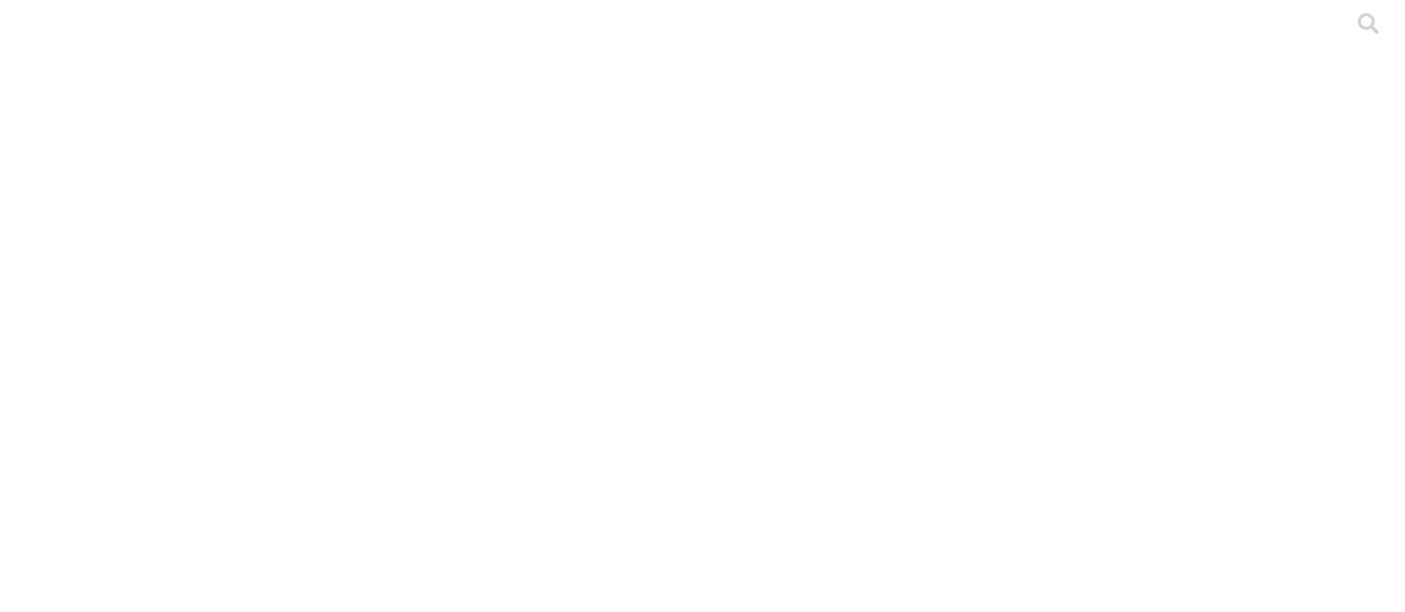 click on "Cargar" at bounding box center [174, 2219] 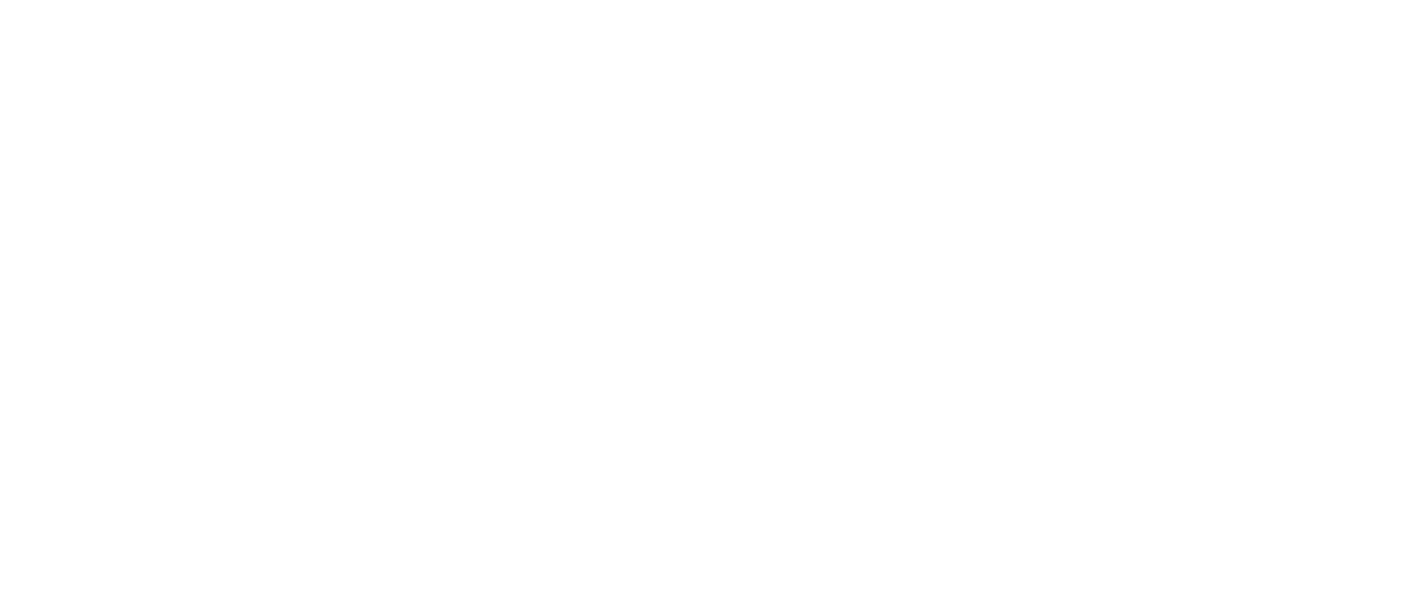 click at bounding box center [96, 2411] 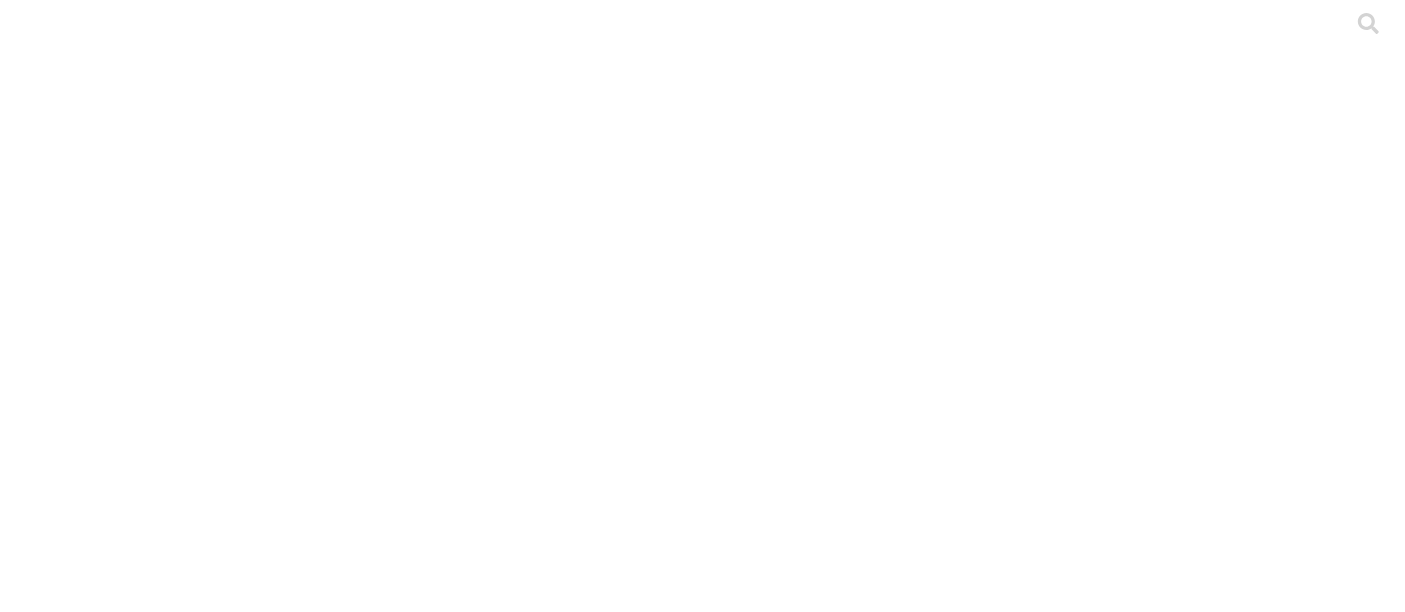 click on "Cargar" at bounding box center [174, 2219] 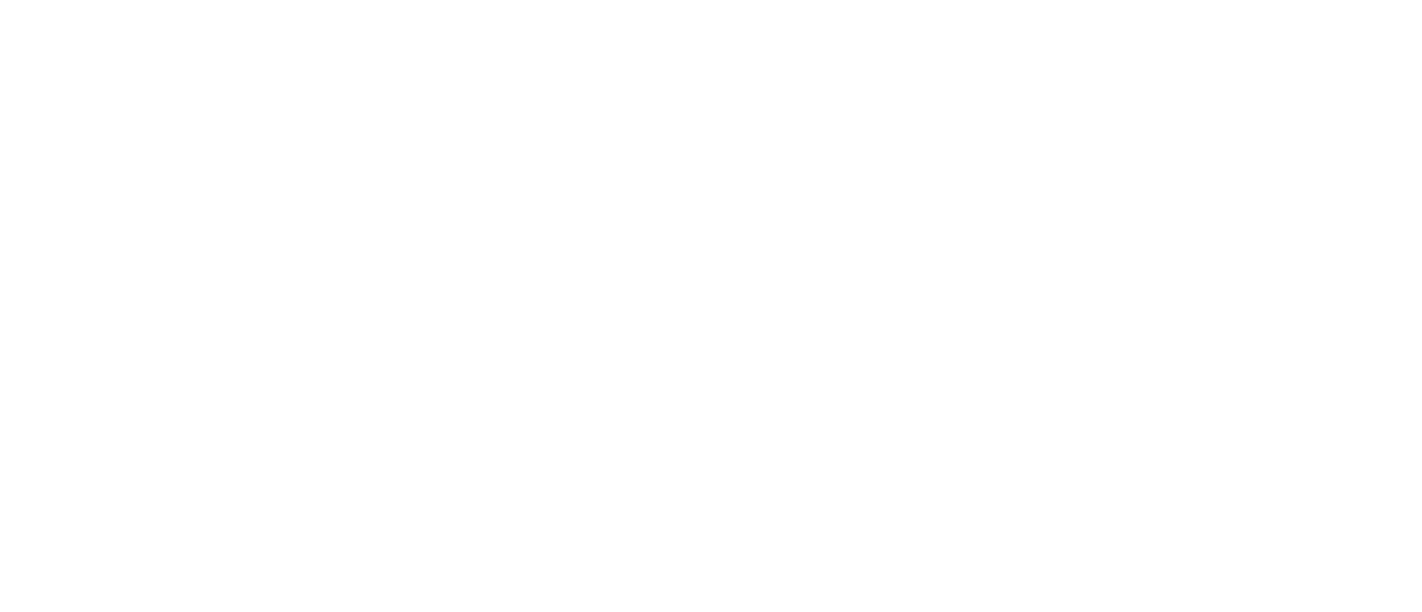 click at bounding box center [96, 2411] 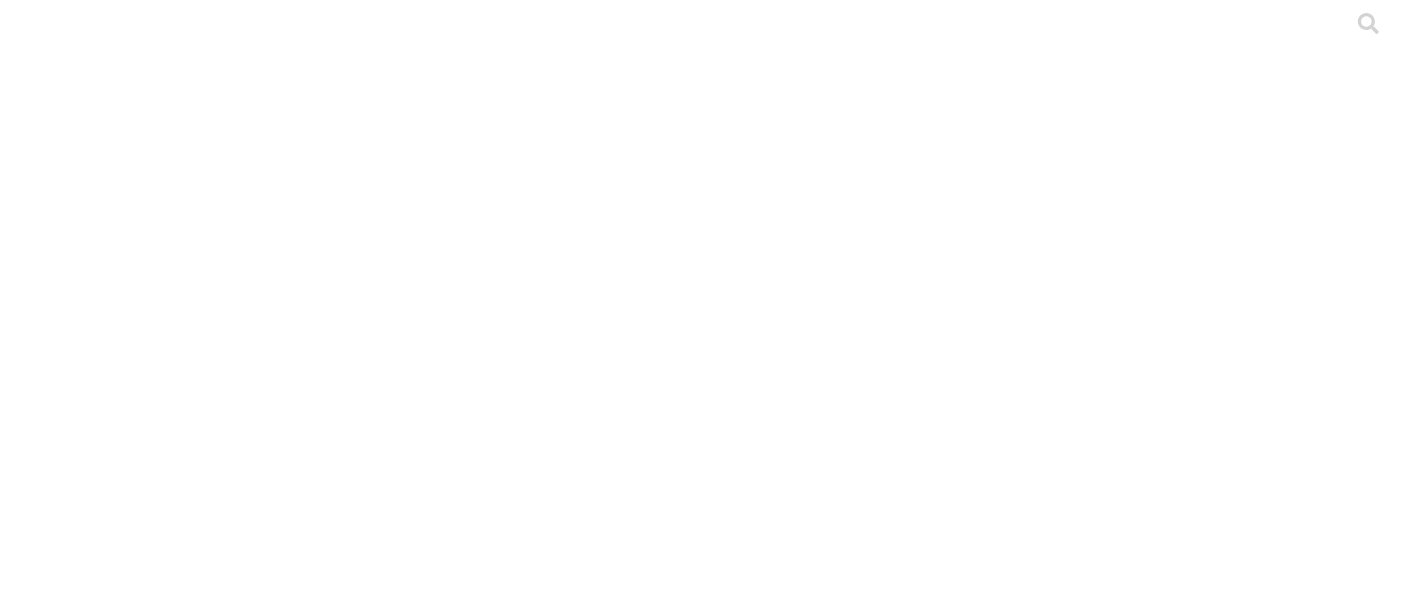 click on "Cargar" at bounding box center (174, 2219) 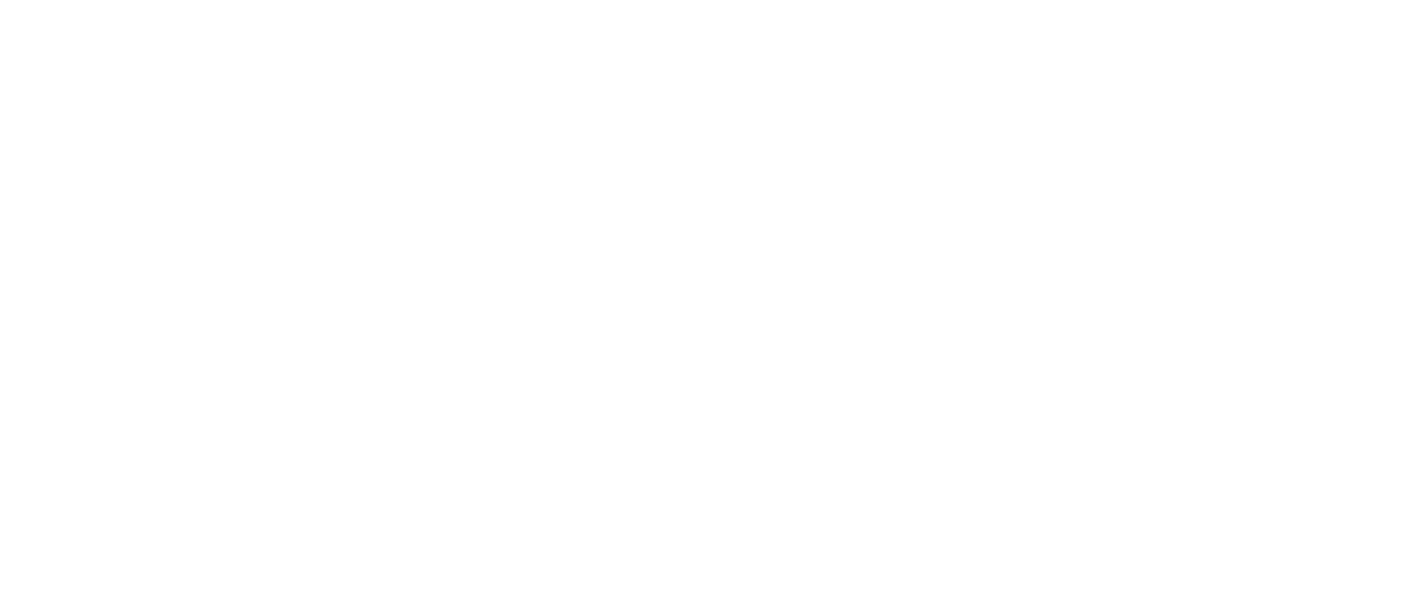 click at bounding box center [96, 2411] 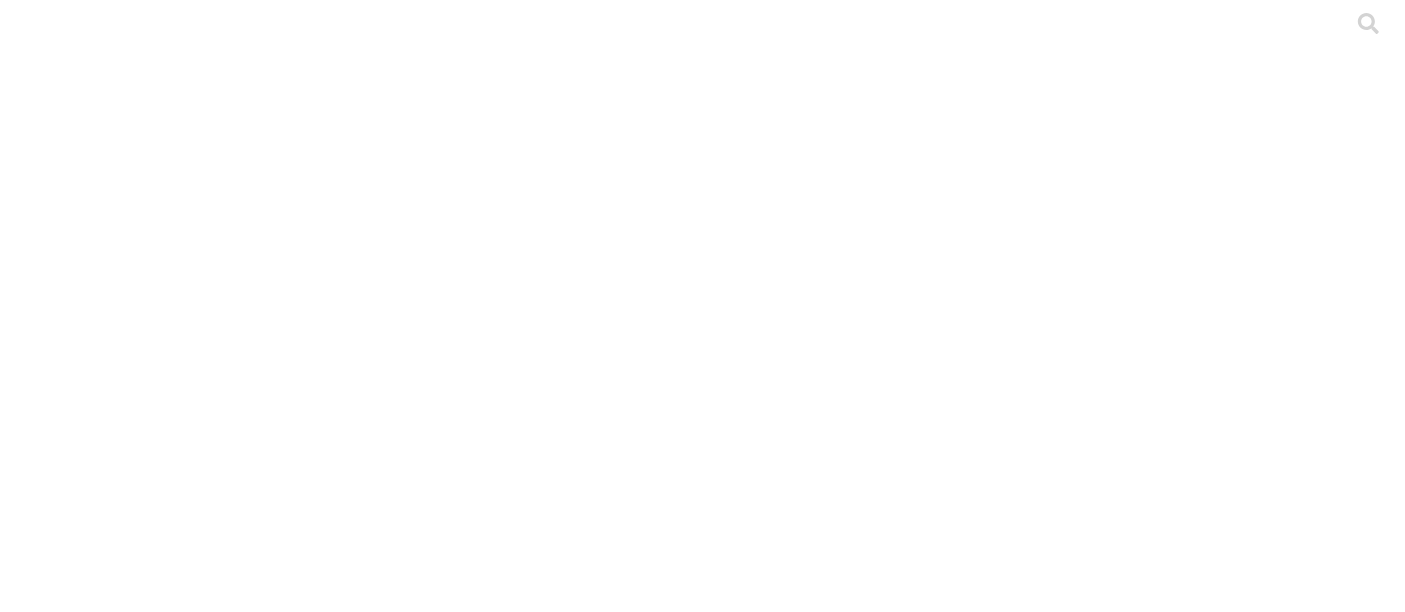 click on "Cargar" at bounding box center [174, 2219] 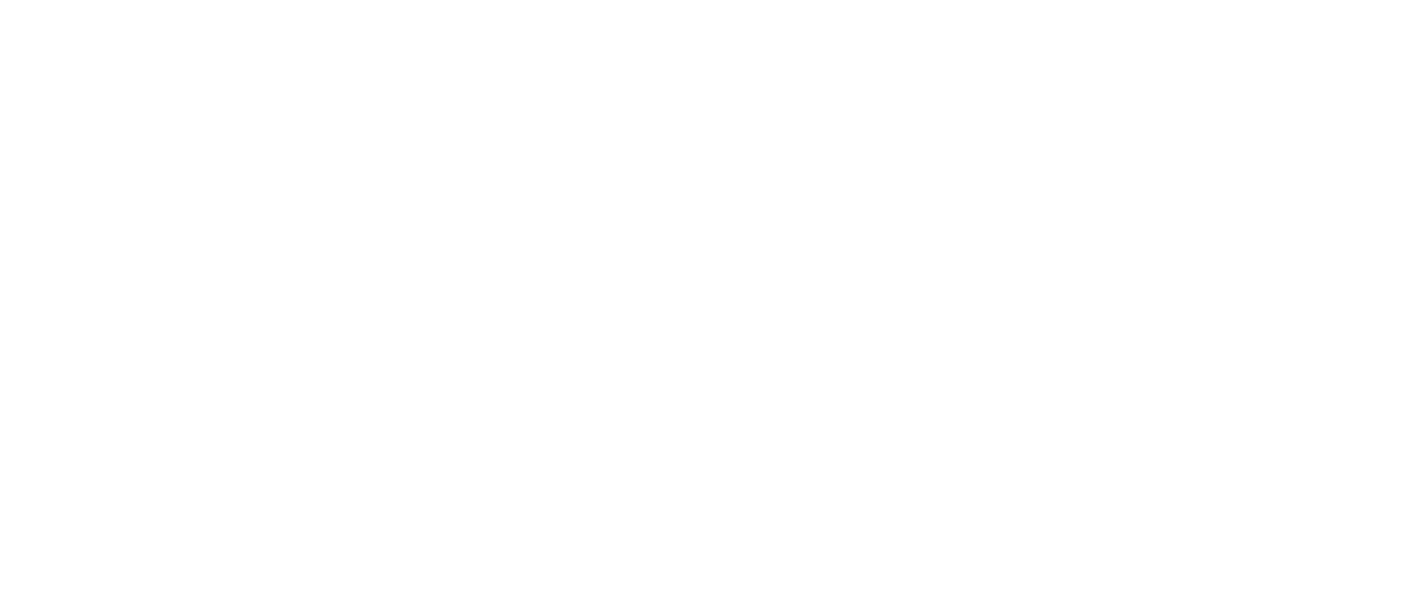 click at bounding box center [96, 2411] 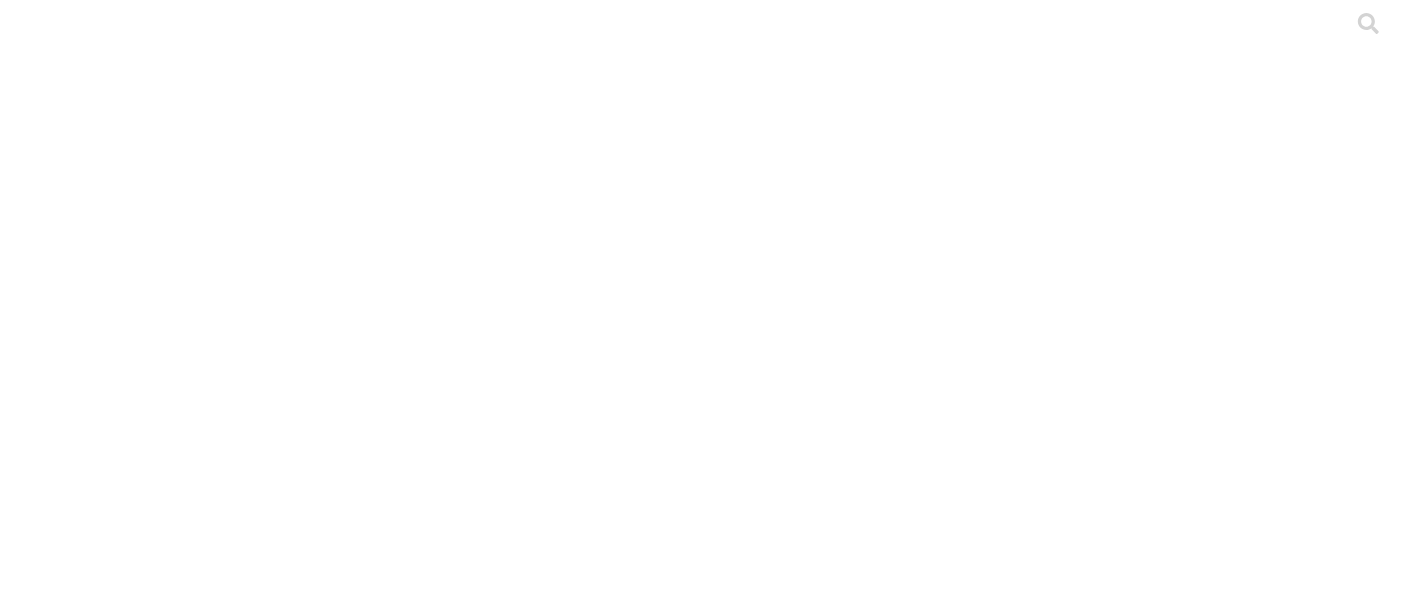 click on "Cargar" at bounding box center (174, 2219) 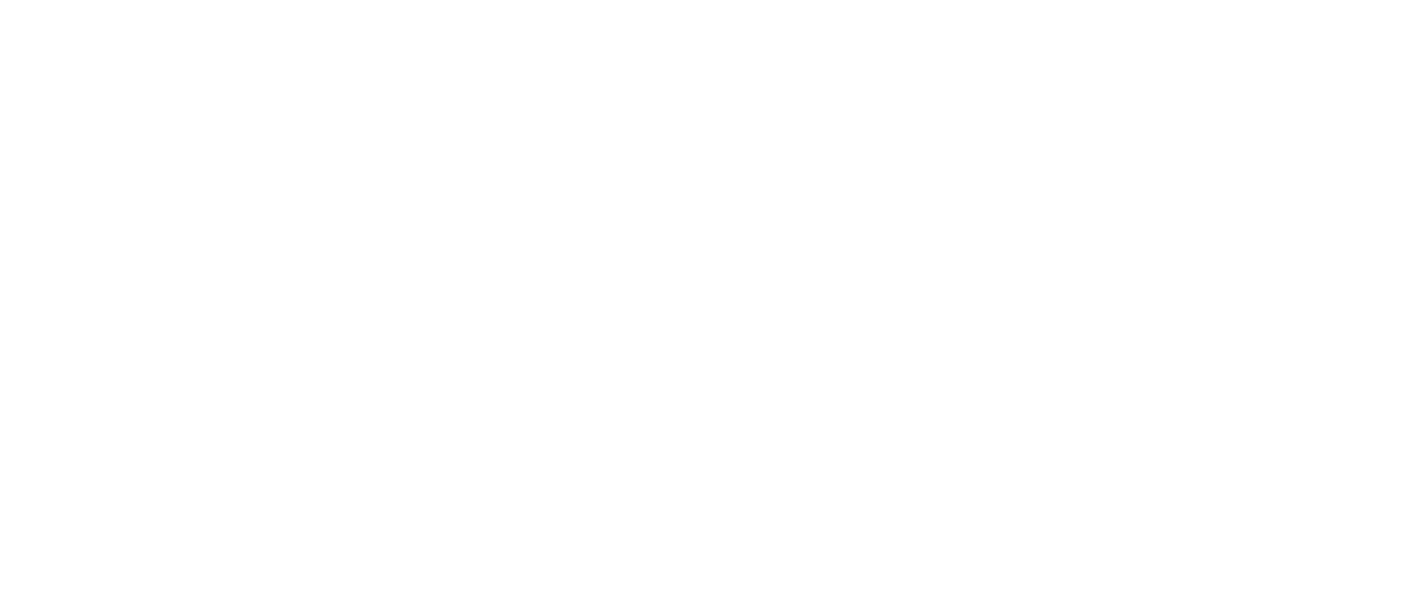 click at bounding box center (96, 2411) 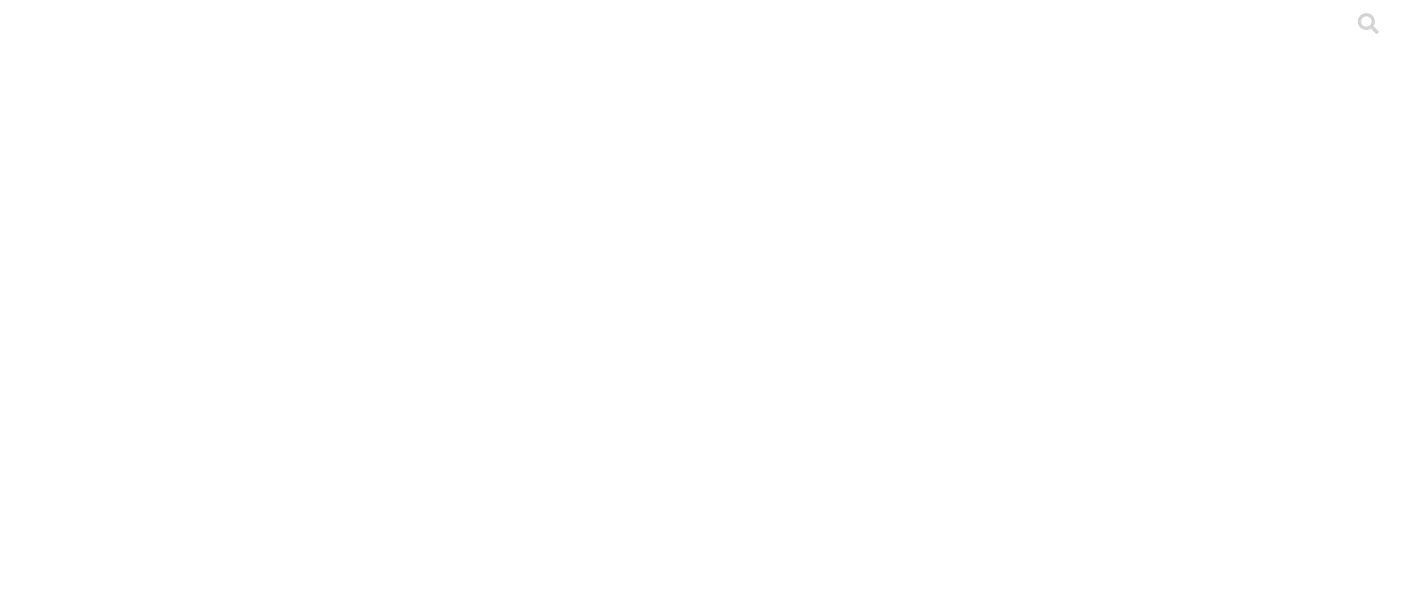 click on "Cargar" at bounding box center [173, 2220] 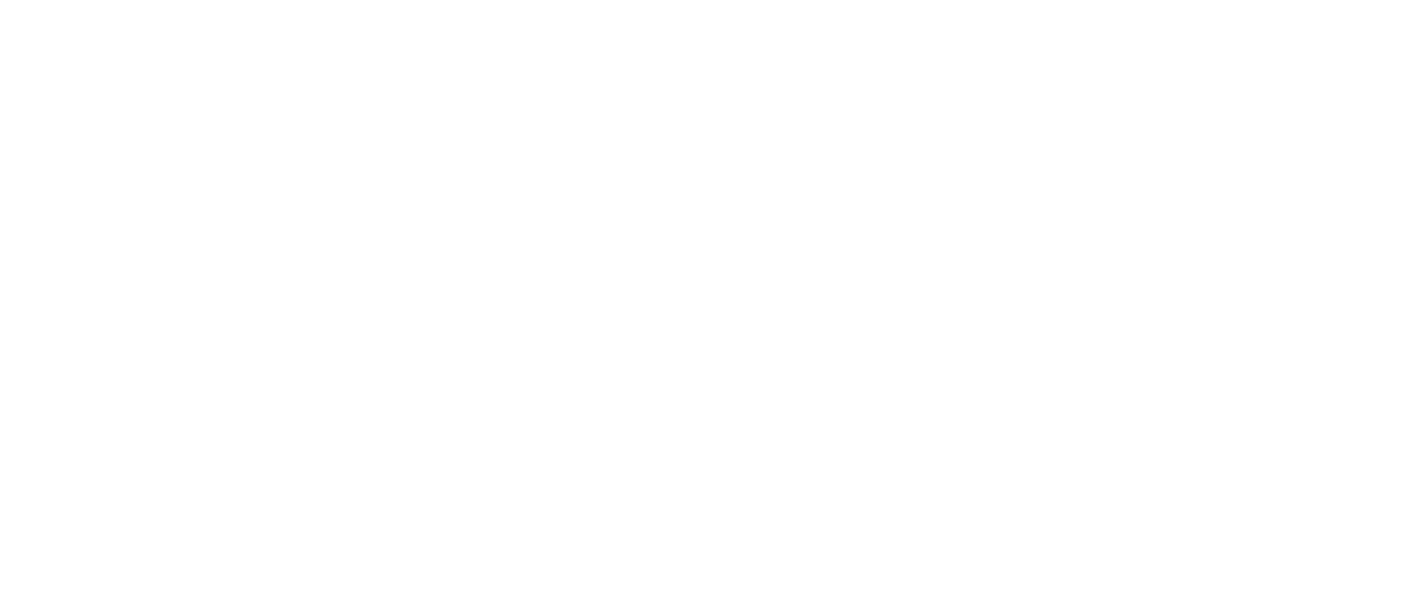 click at bounding box center [96, 2411] 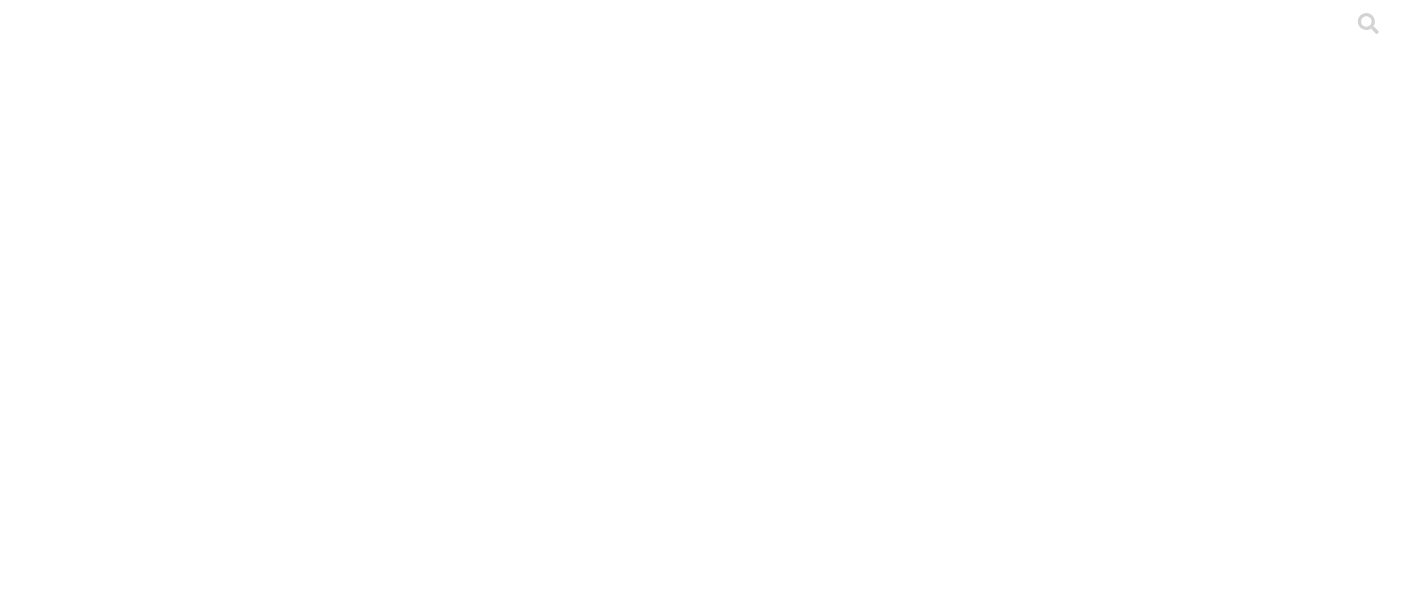 click on "Cargar" at bounding box center [174, 2219] 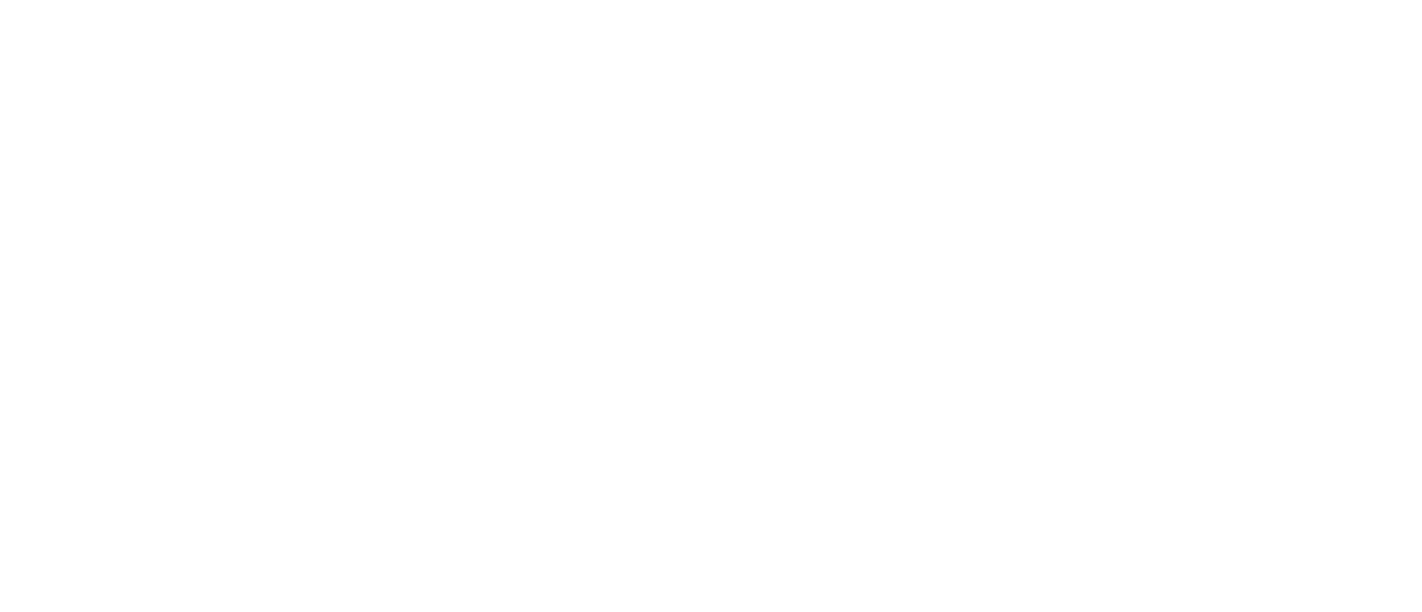 click at bounding box center [96, 2411] 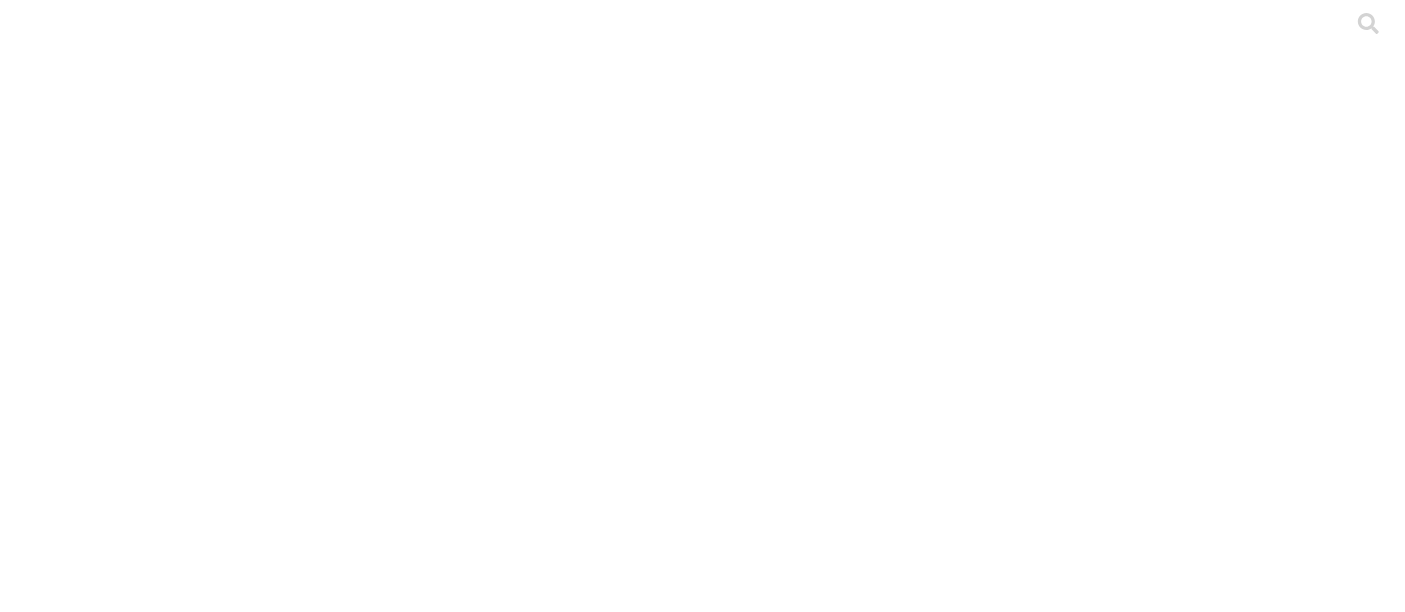 click on "Cargar" at bounding box center [174, 2219] 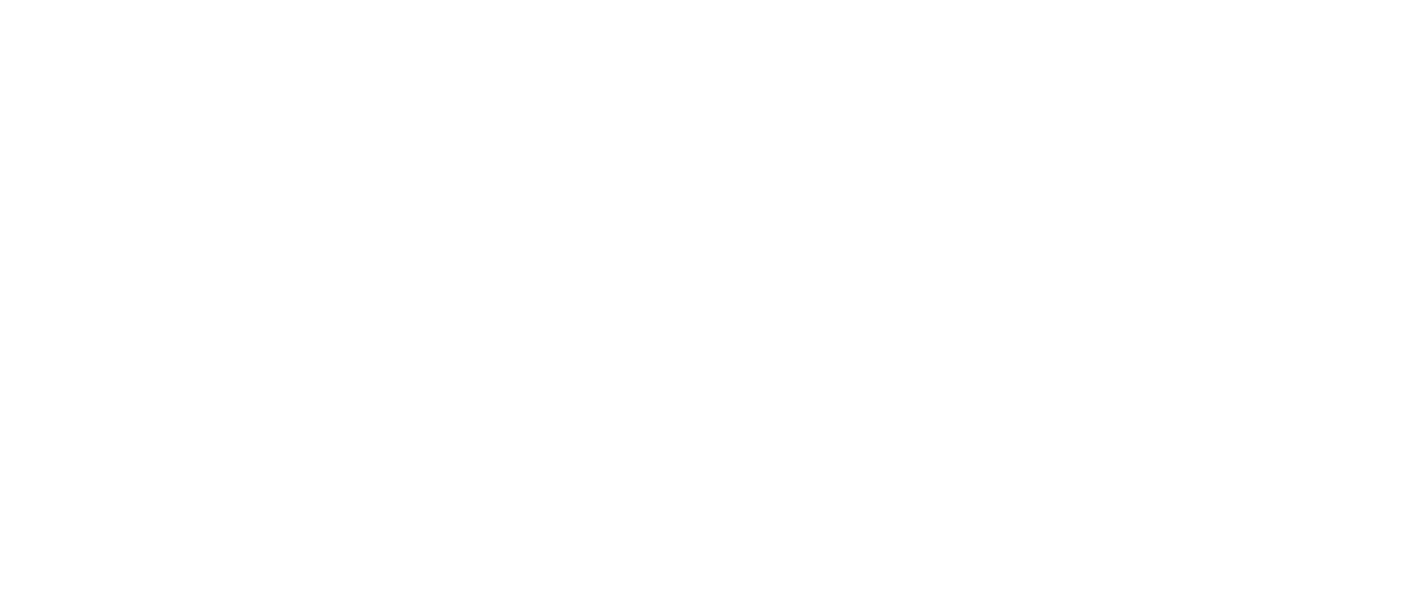 click at bounding box center (96, 2411) 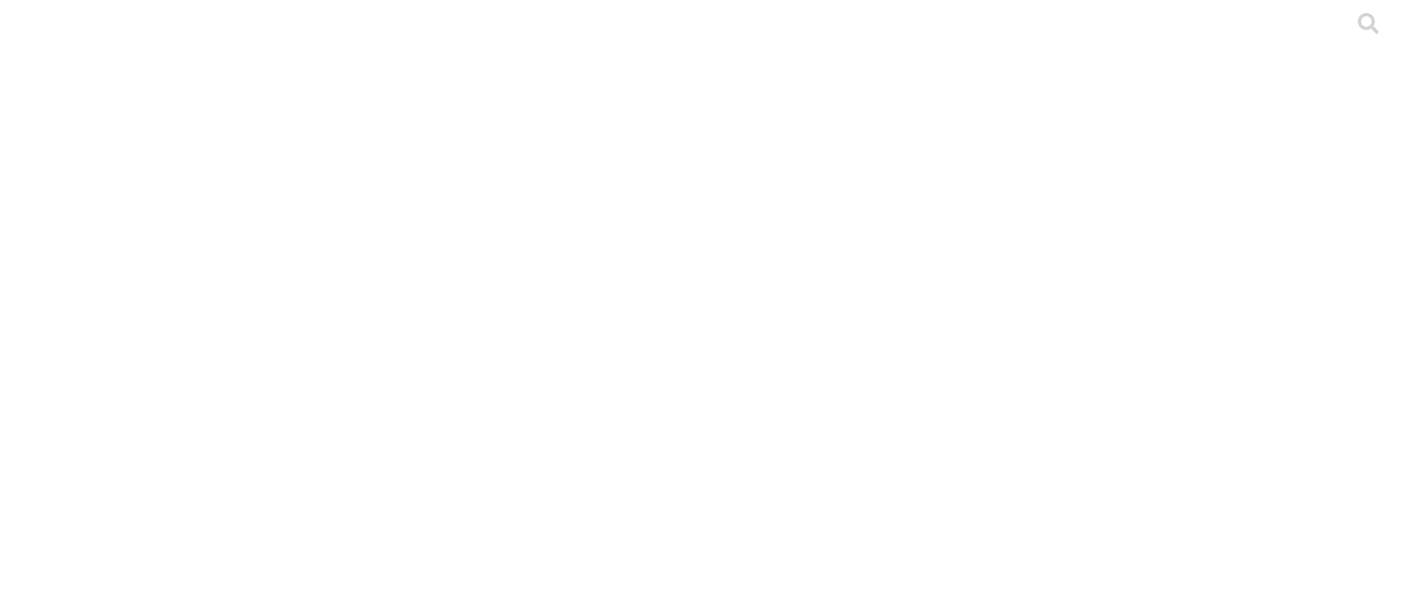 click on "Cargar" at bounding box center (174, 2219) 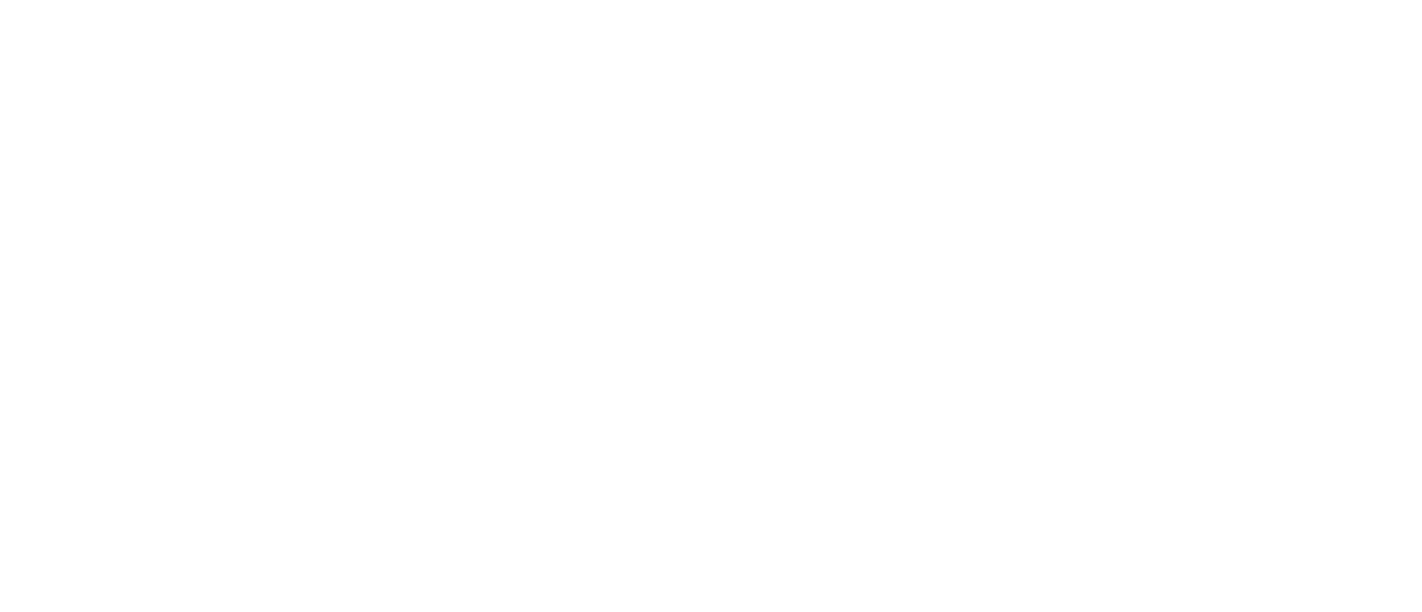 click at bounding box center [96, 2411] 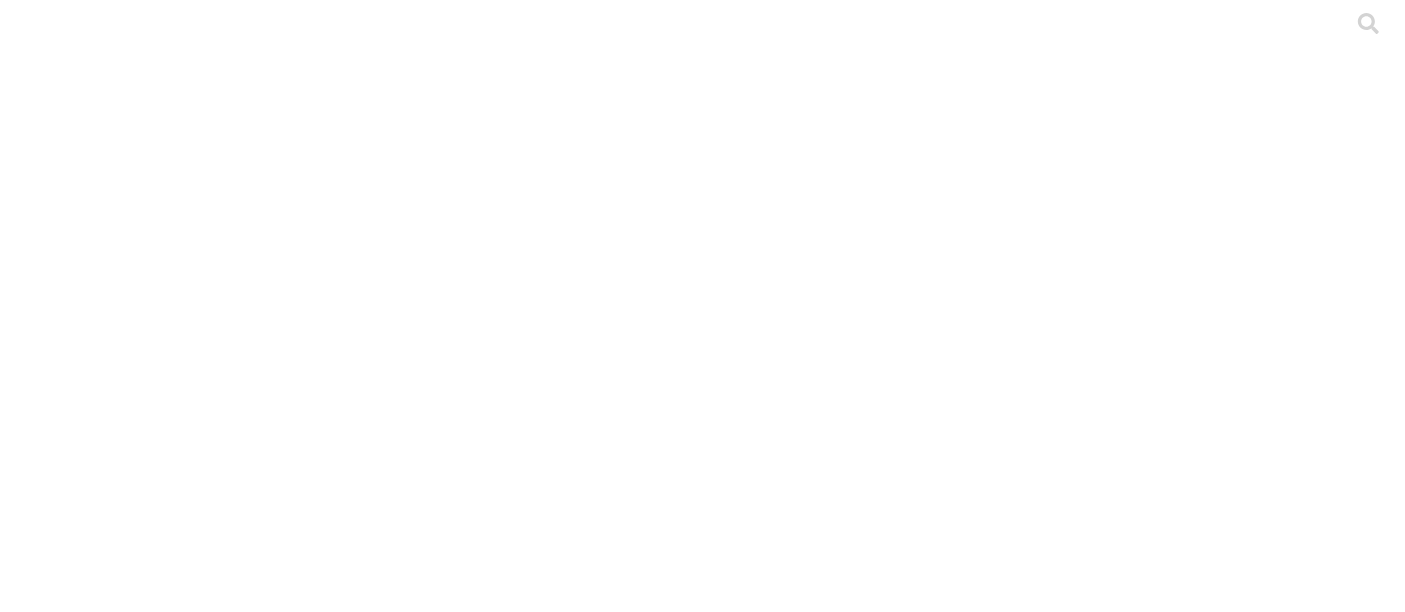 click on "Cargar" at bounding box center (174, 2219) 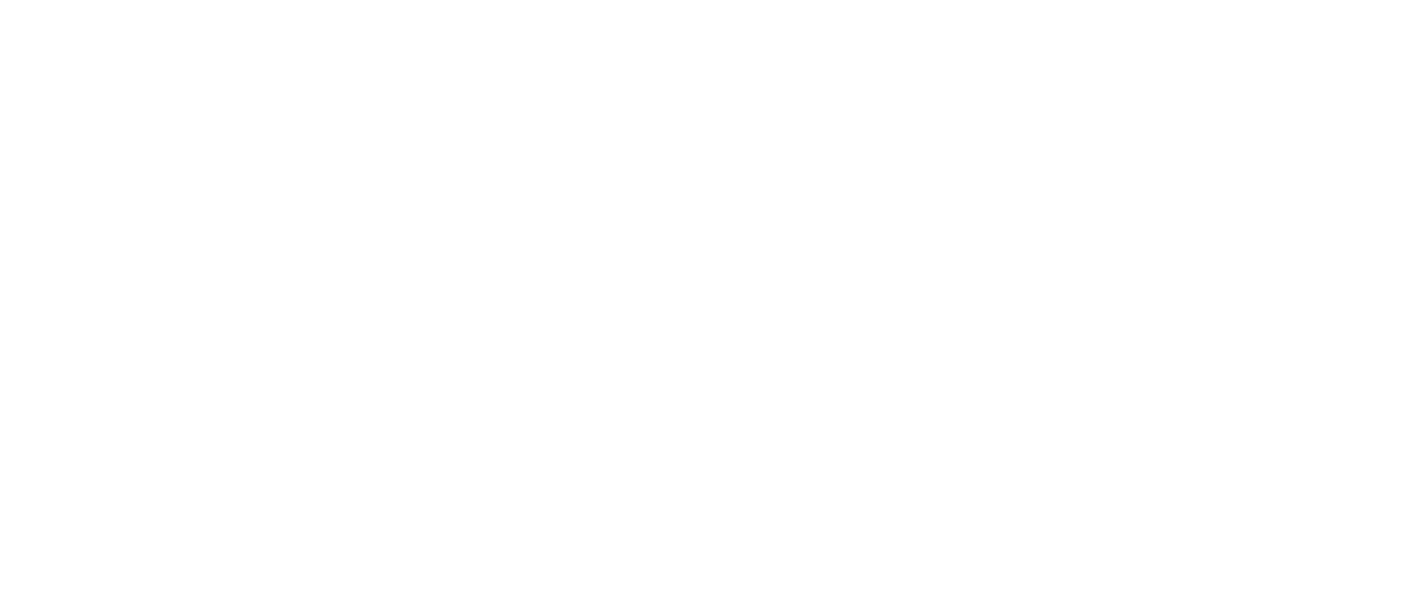 click at bounding box center (96, 2411) 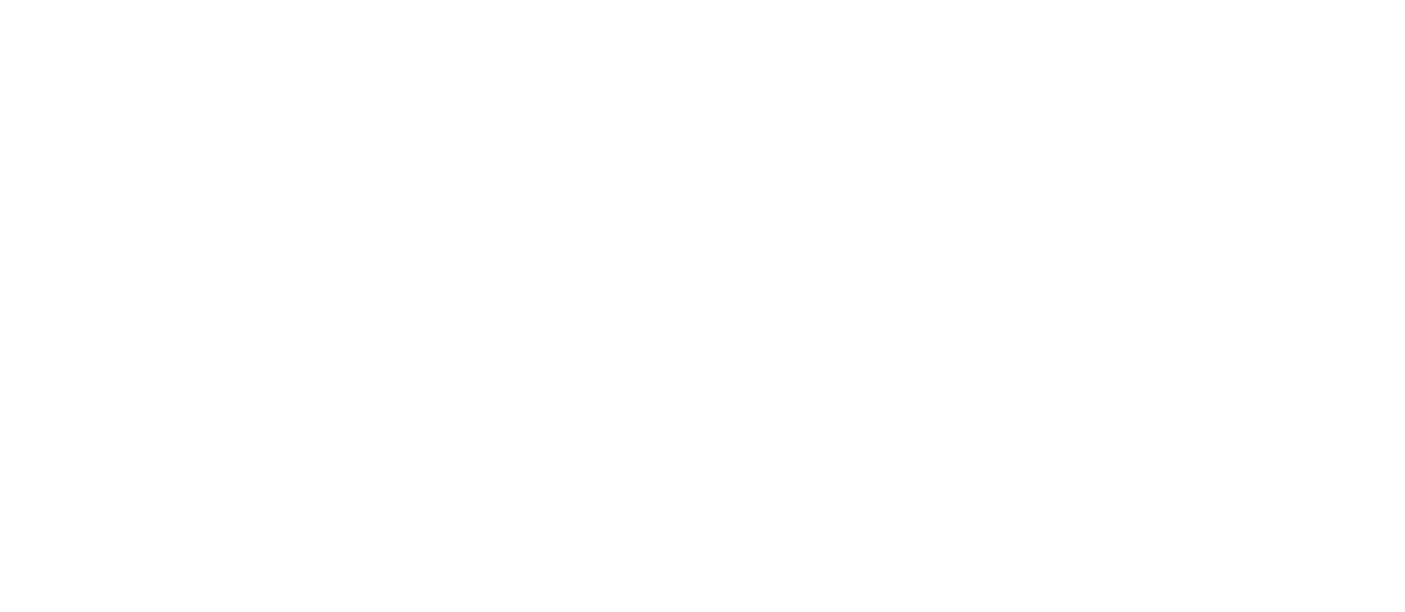 scroll, scrollTop: 0, scrollLeft: 0, axis: both 